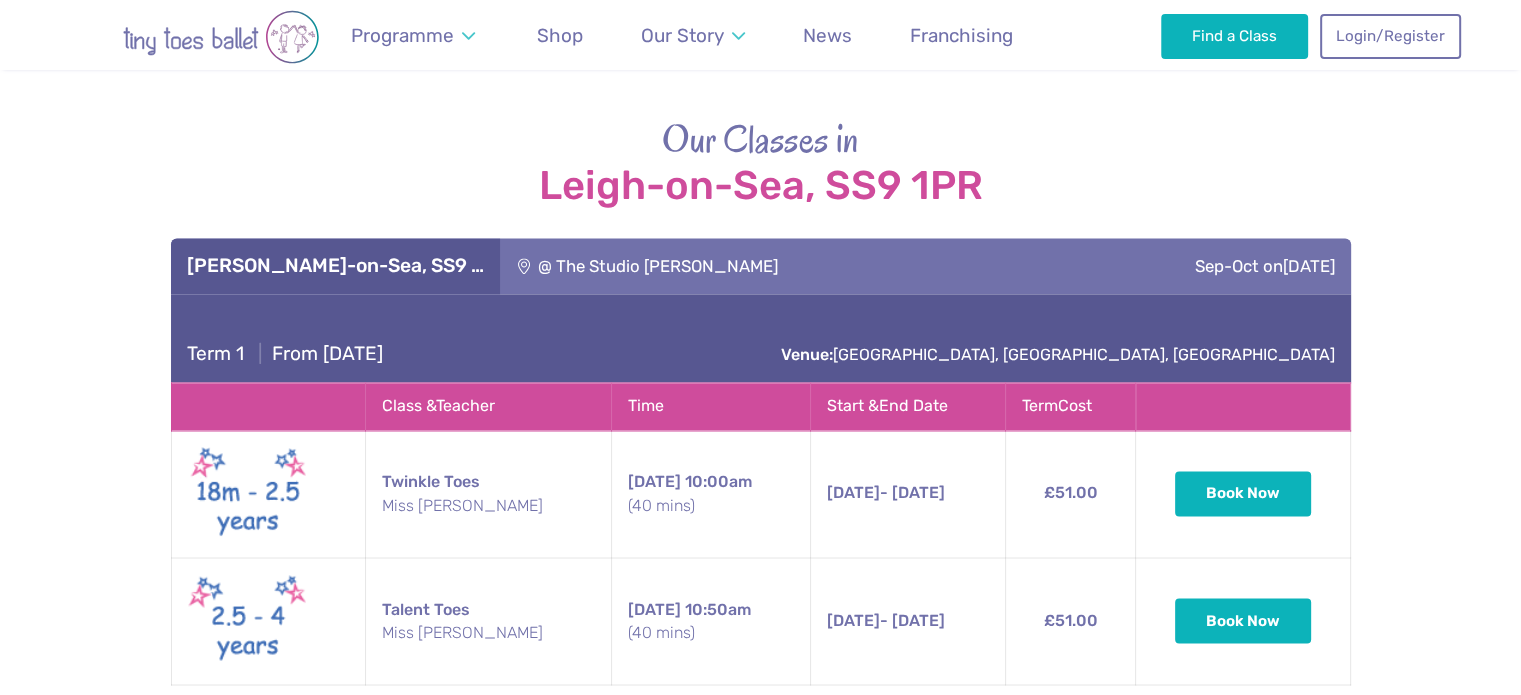 scroll, scrollTop: 3295, scrollLeft: 0, axis: vertical 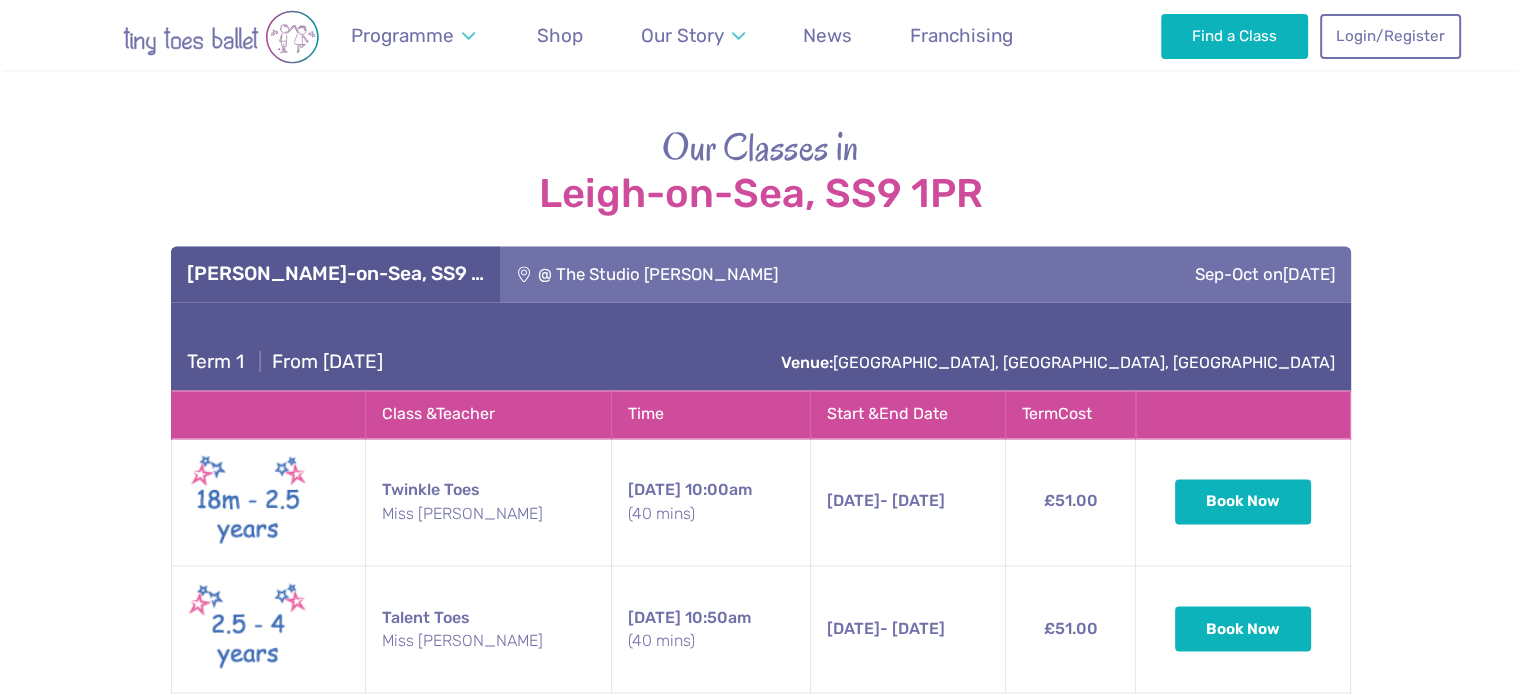 click on "Reviews Our Locations Contact Us FAQs
Programme Weekly Classes Inclusive  Dance Classes Parties Nursery & Schools Intergenerational Sessions - Shop Our Story Founder Teachers - News Franchising
Find a Class
Login/Register 0
Welcome
Find a Class
Login/Register
Home Programme Weekly Classes Parties Nursery & Schools Intergenerational Sessions - Shop Our Story Founder Teachers - FAQs Class Locations Testimonials News & Blog Franchising Contact Us
© Tiny Toes Ballet 2021 -  Legal Links
Sign up for our exclusive  franchise   business offers
tiny toes ballet Leigh-on-Sea, SS9 1PR
Find a Class
Use current location
* * * * * * * * * * ** ** **
years
* * * * * * * * * * ** **" at bounding box center (760, -65) 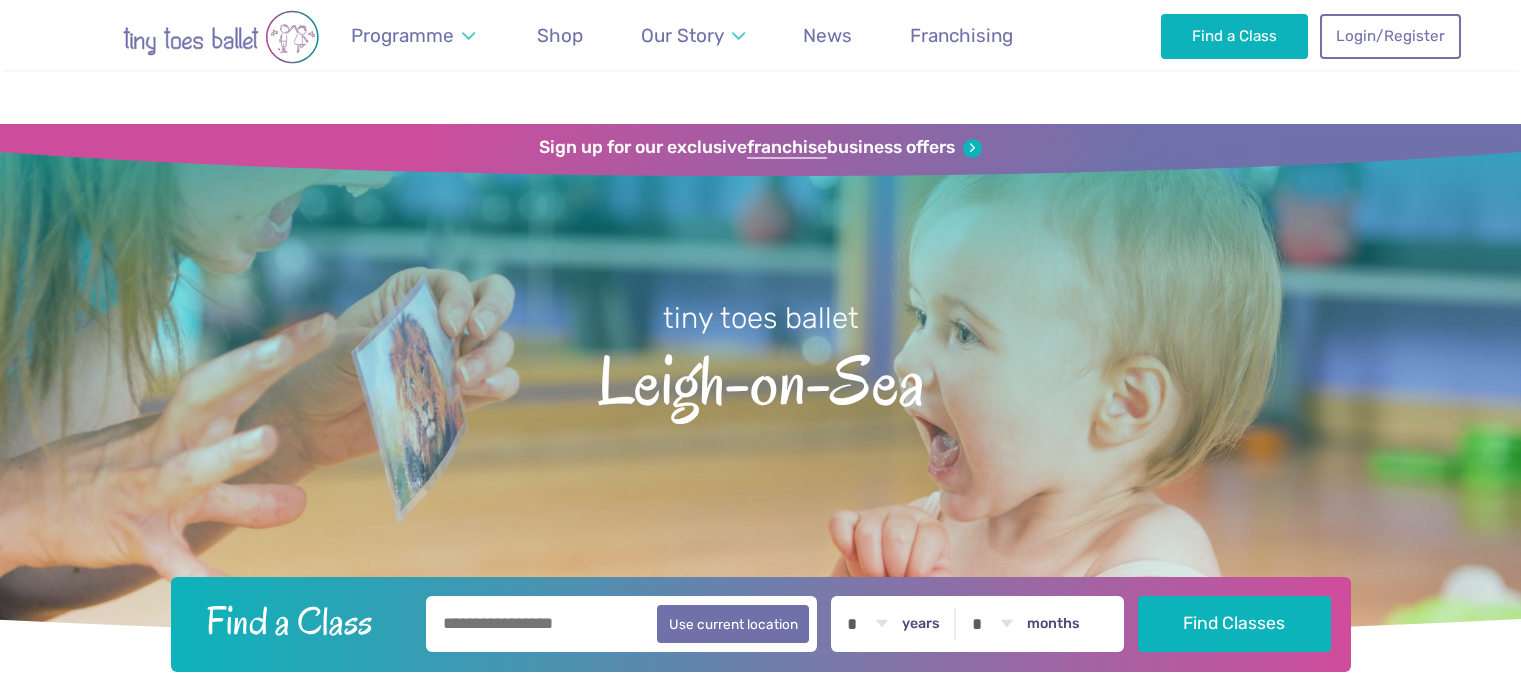scroll, scrollTop: 3295, scrollLeft: 0, axis: vertical 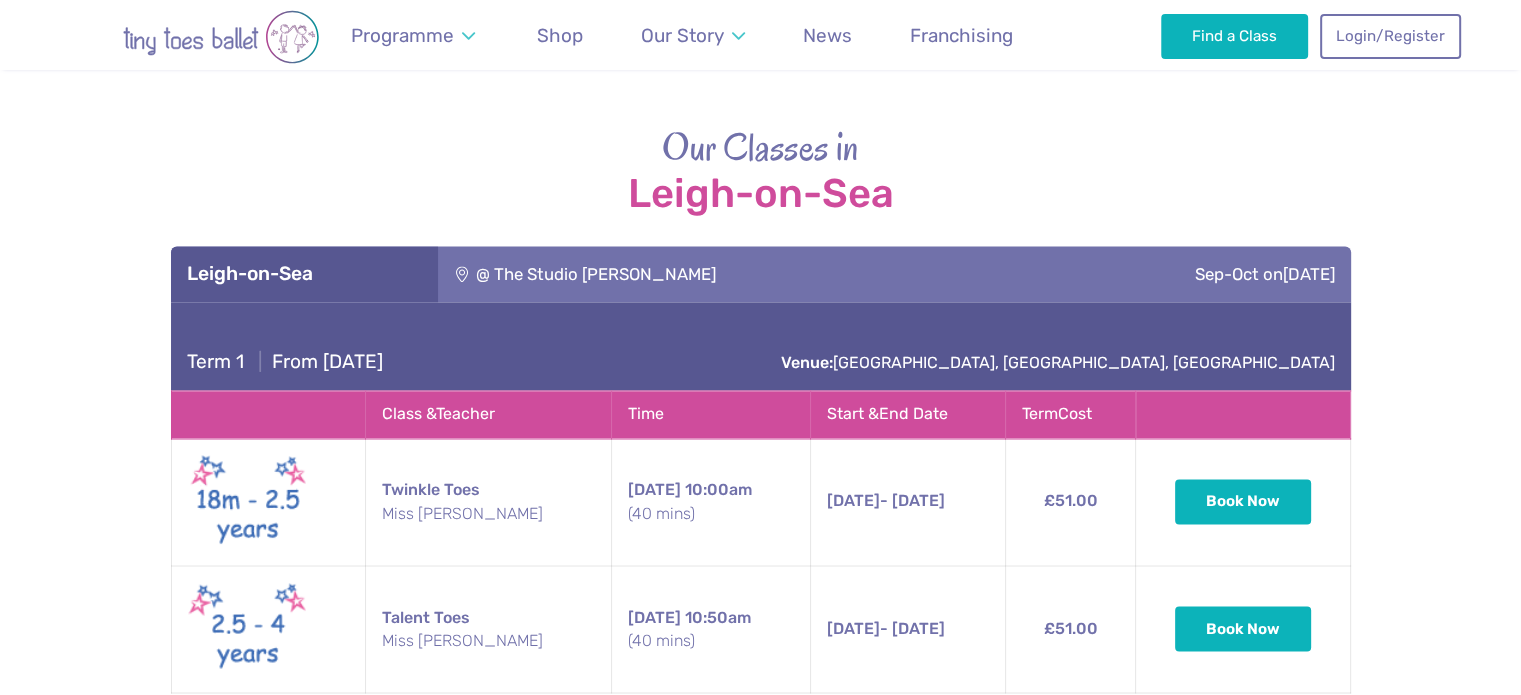 click on "Leigh-on-Sea" at bounding box center [304, 274] 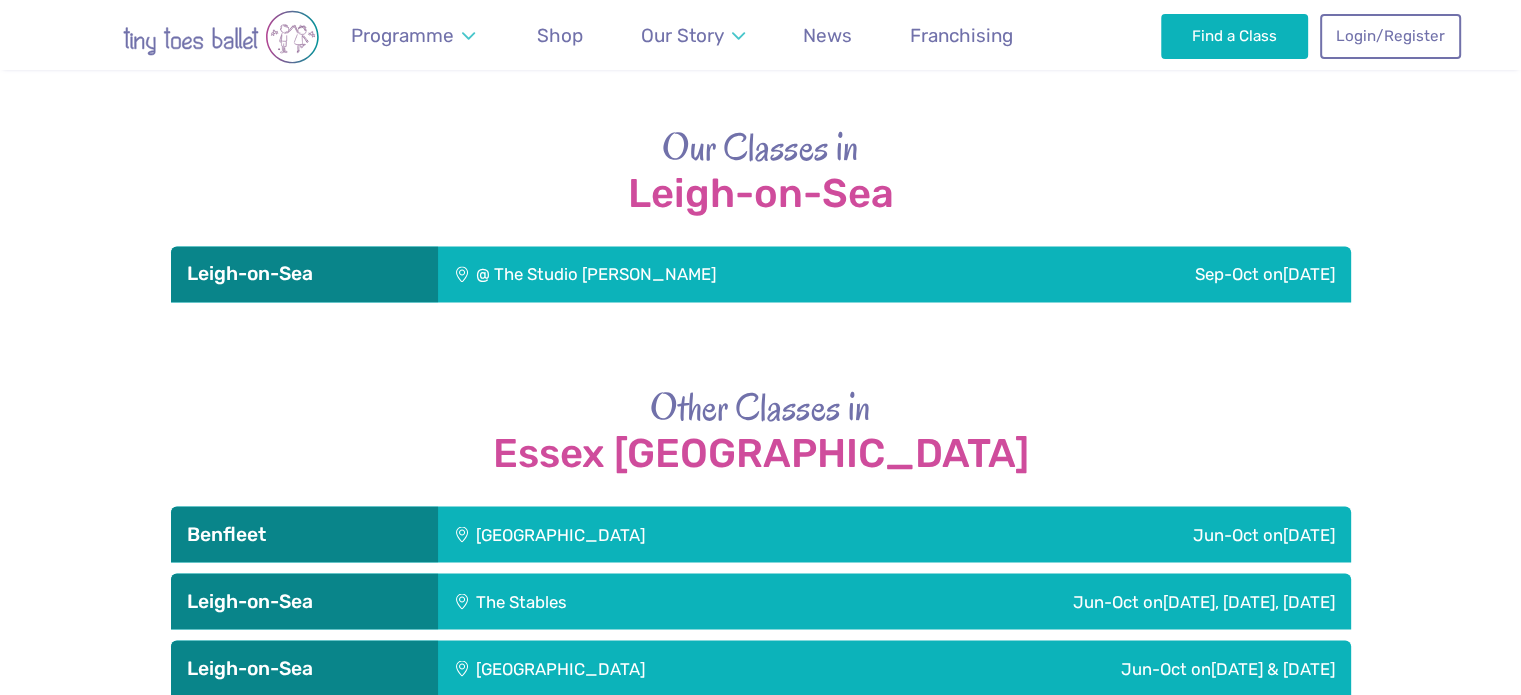 click on "Benfleet" at bounding box center [304, 534] 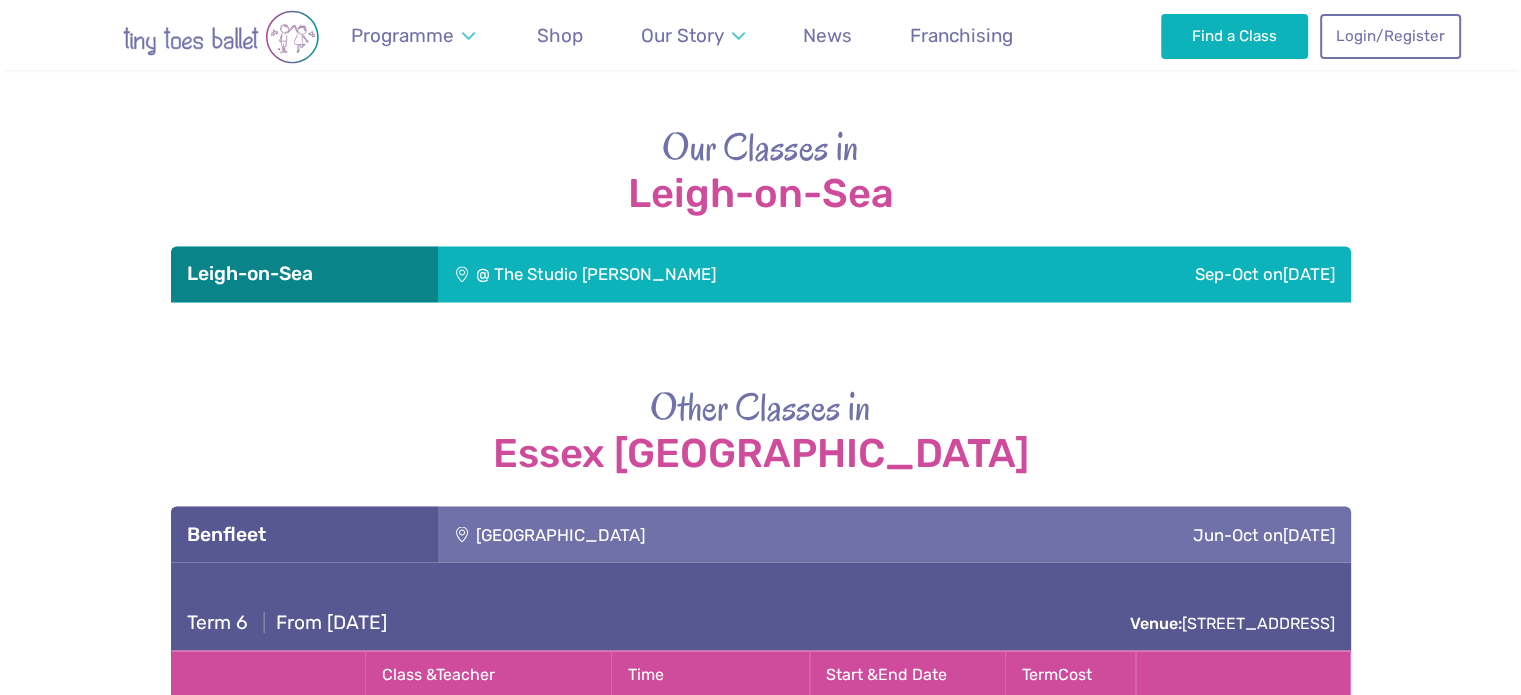 scroll, scrollTop: 3463, scrollLeft: 0, axis: vertical 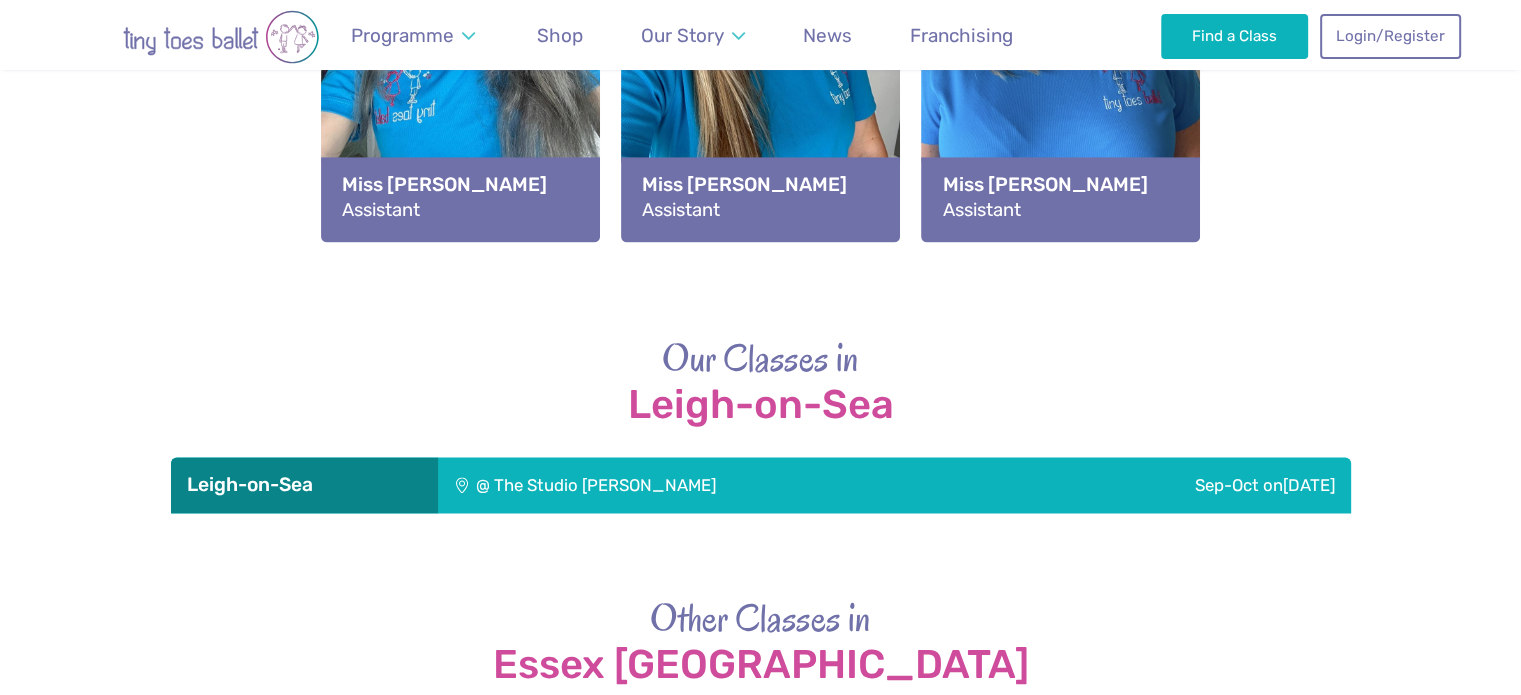 click on "Leigh-on-Sea" at bounding box center [304, 485] 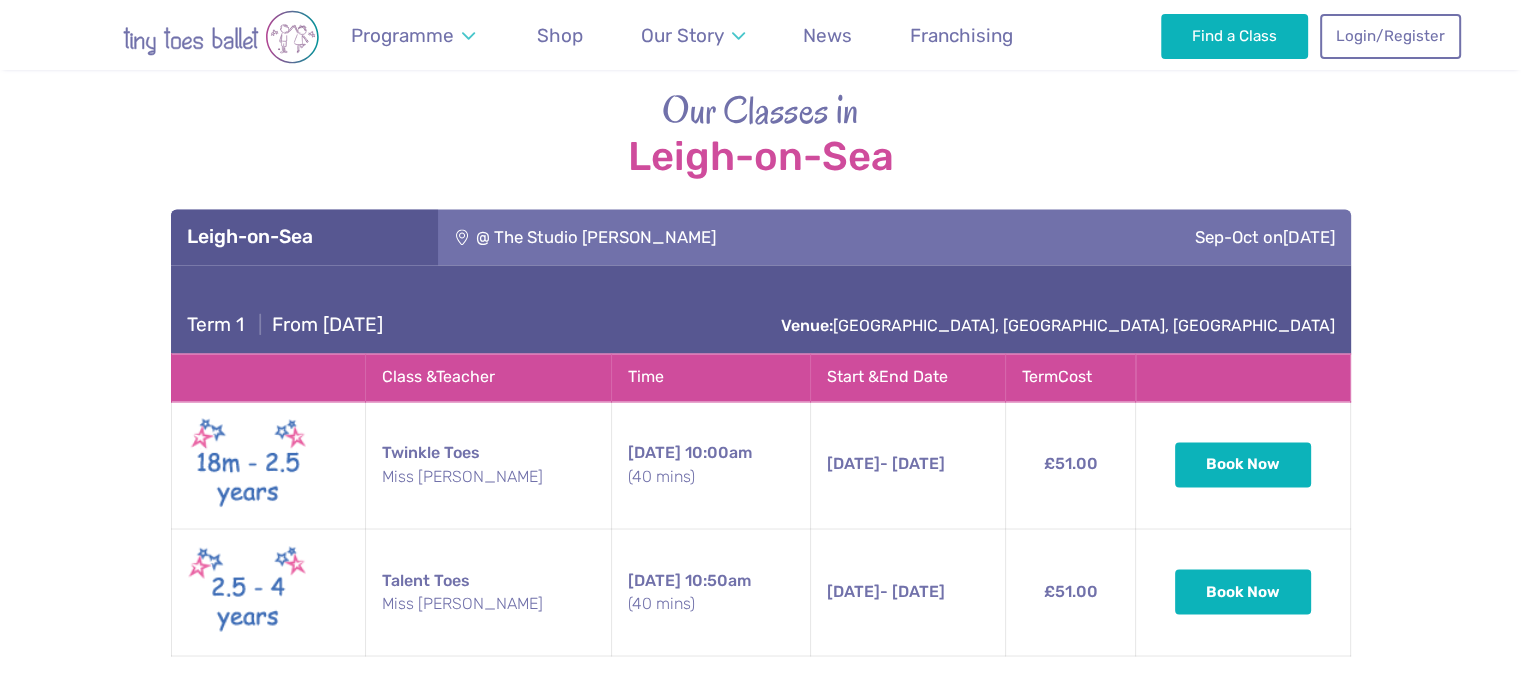 scroll, scrollTop: 3411, scrollLeft: 0, axis: vertical 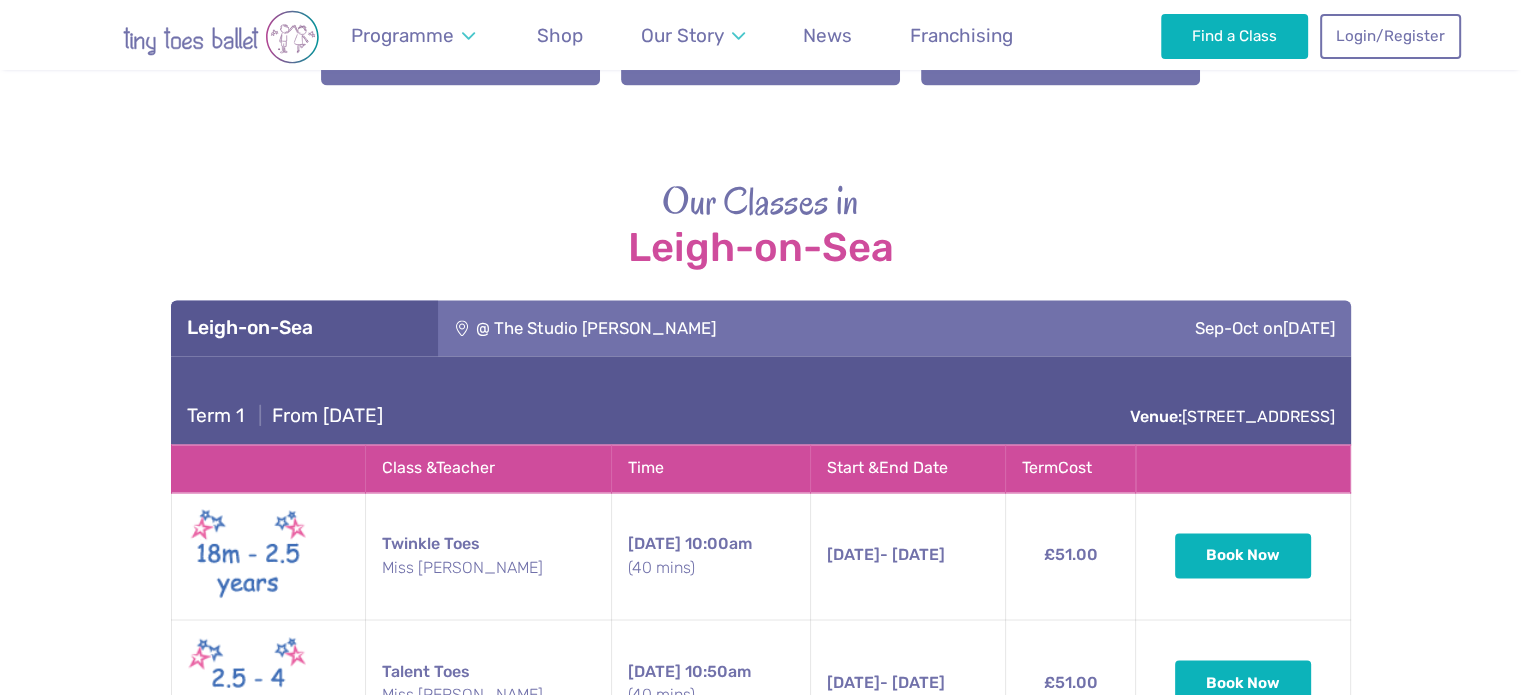 click on "Leigh-on-Sea" at bounding box center (304, 328) 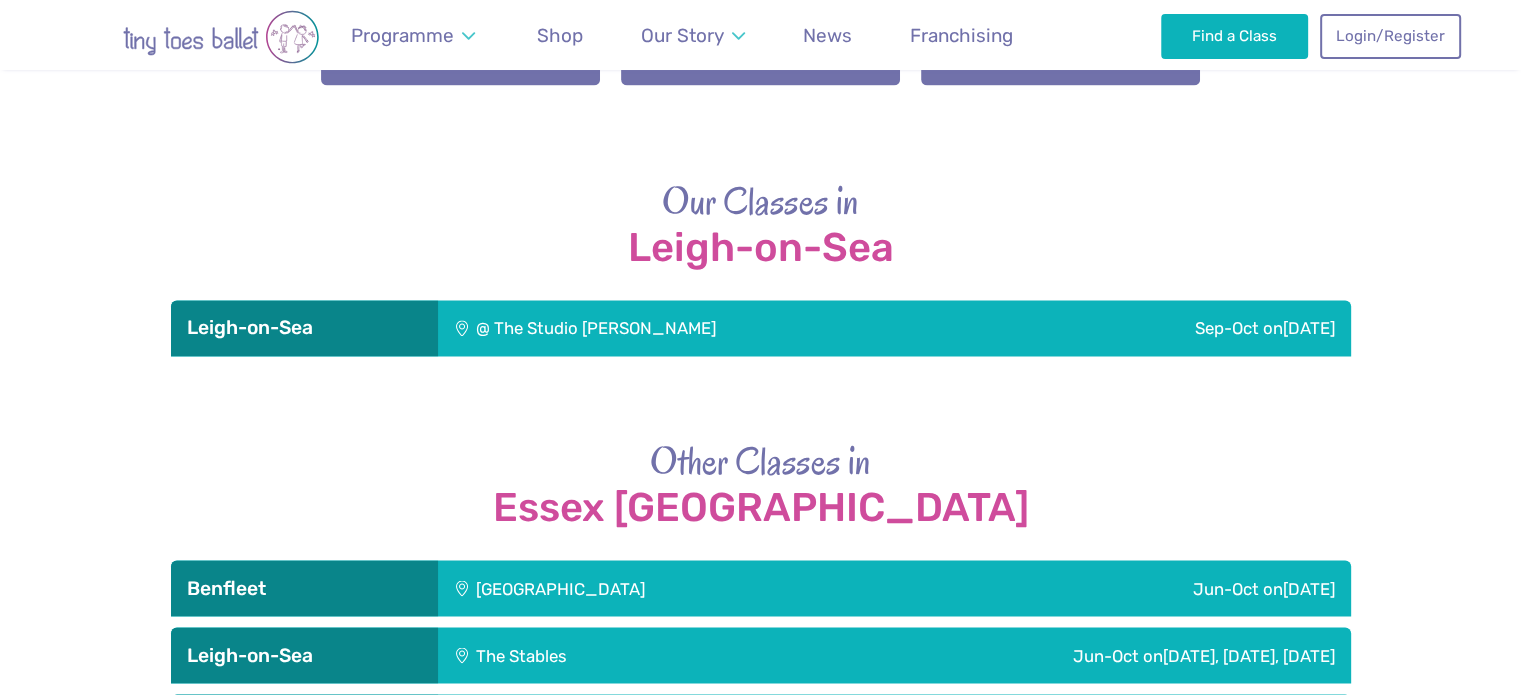 click on "Benfleet" at bounding box center (304, 588) 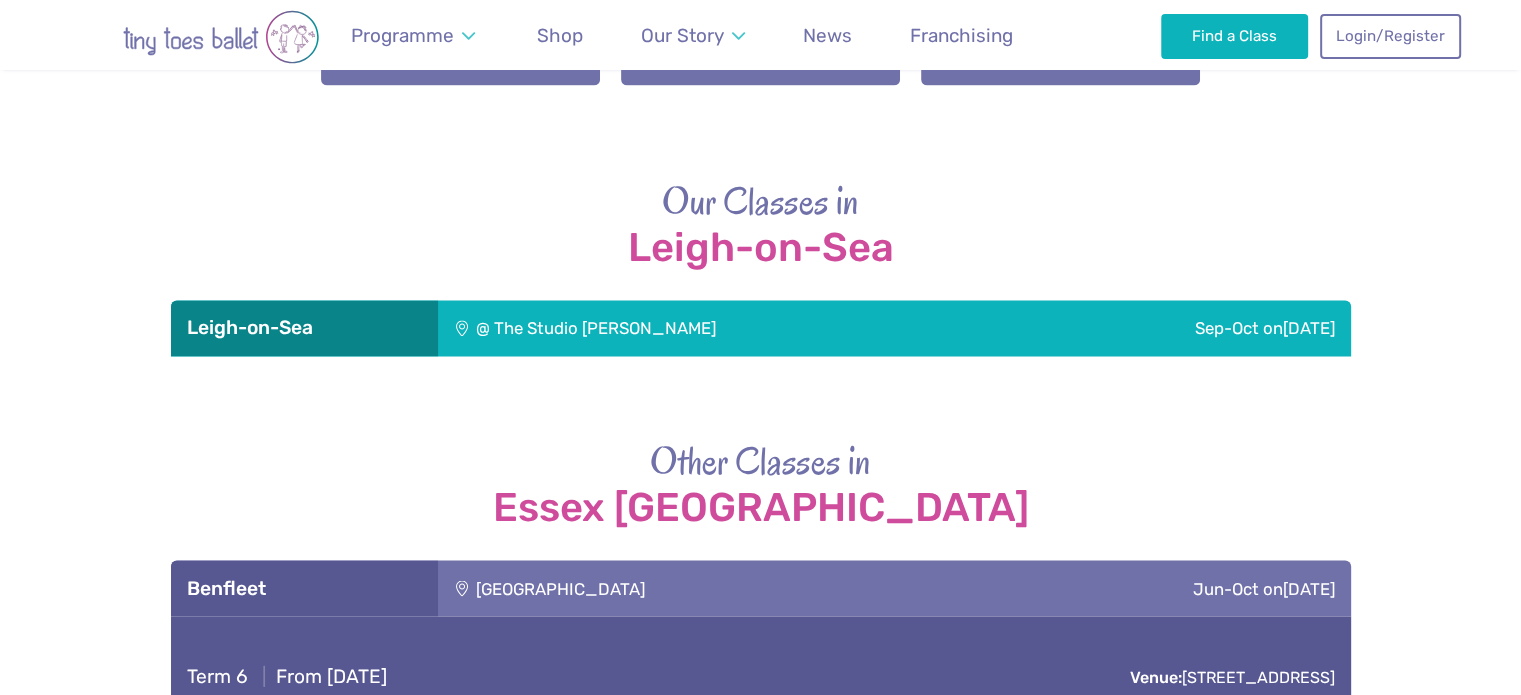 scroll, scrollTop: 3400, scrollLeft: 0, axis: vertical 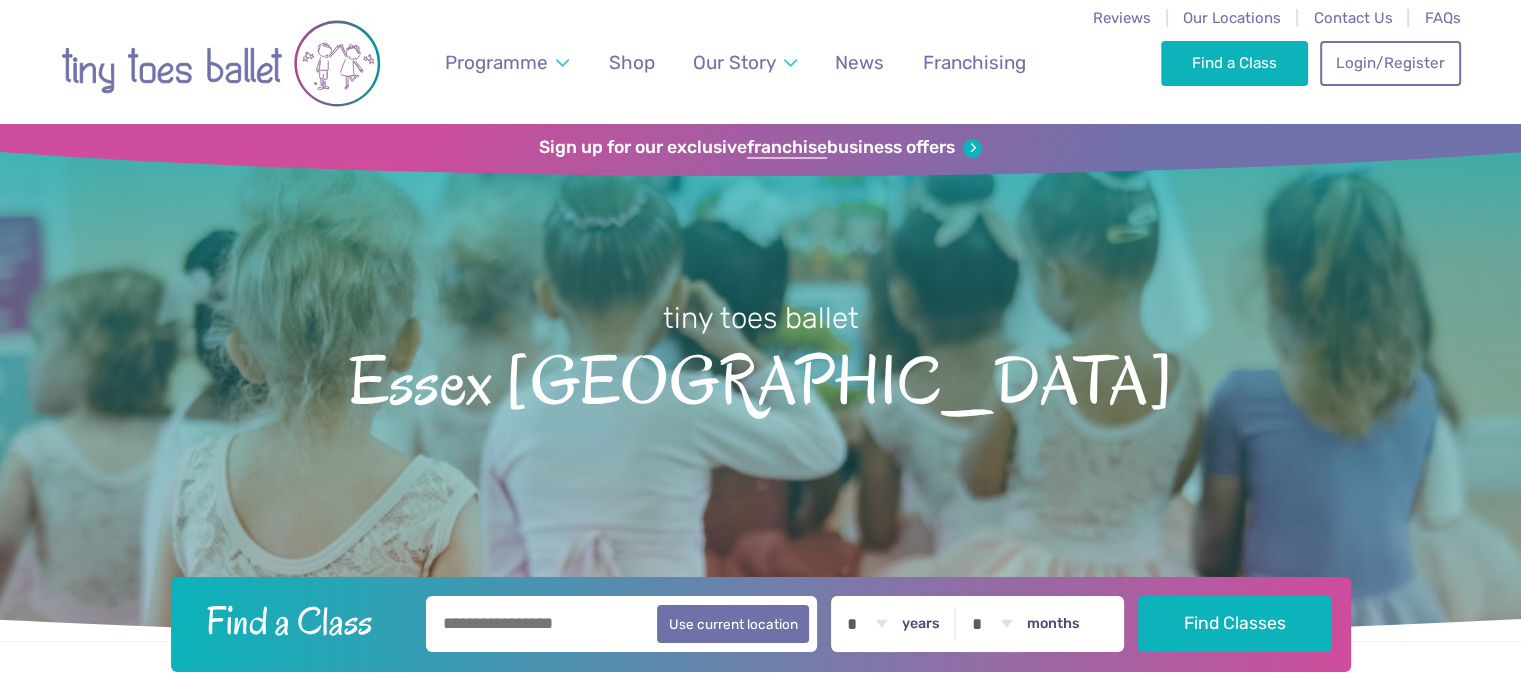 click at bounding box center [221, 63] 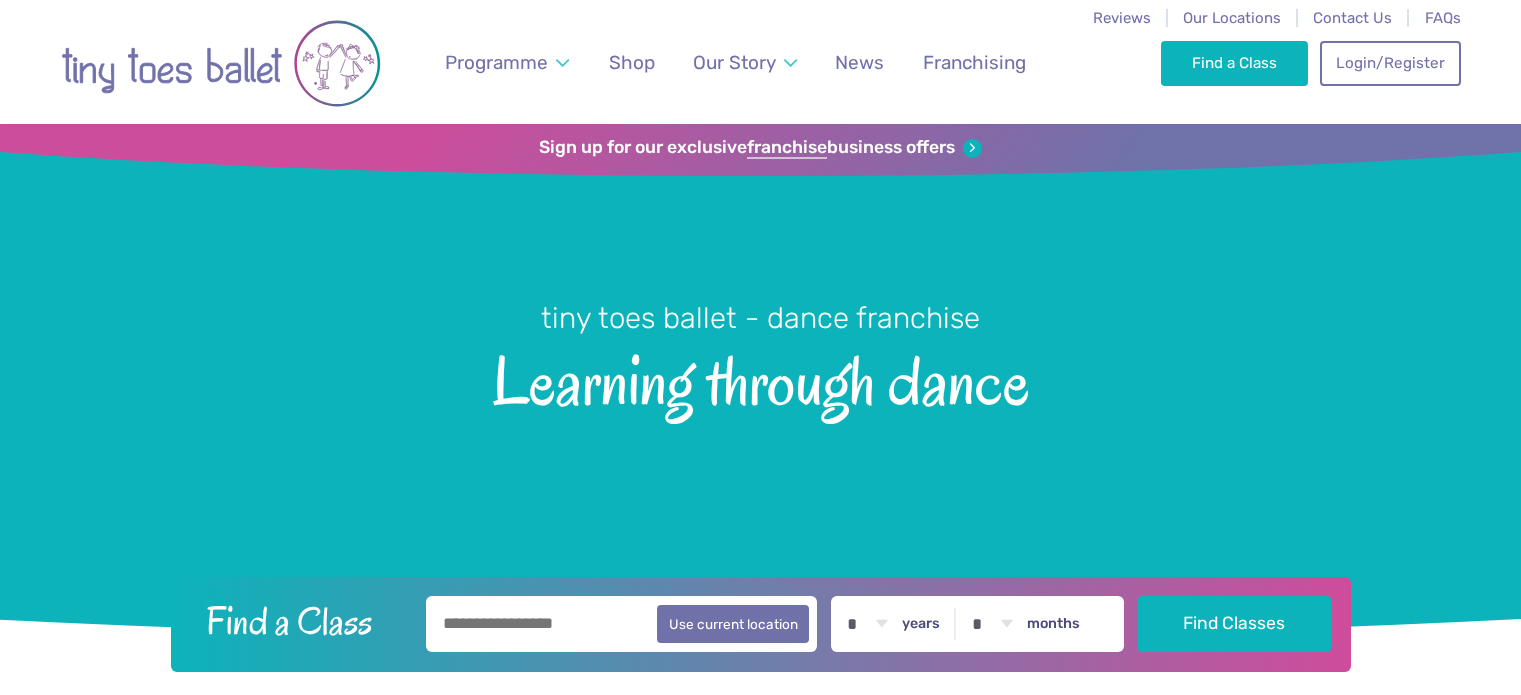 scroll, scrollTop: 0, scrollLeft: 0, axis: both 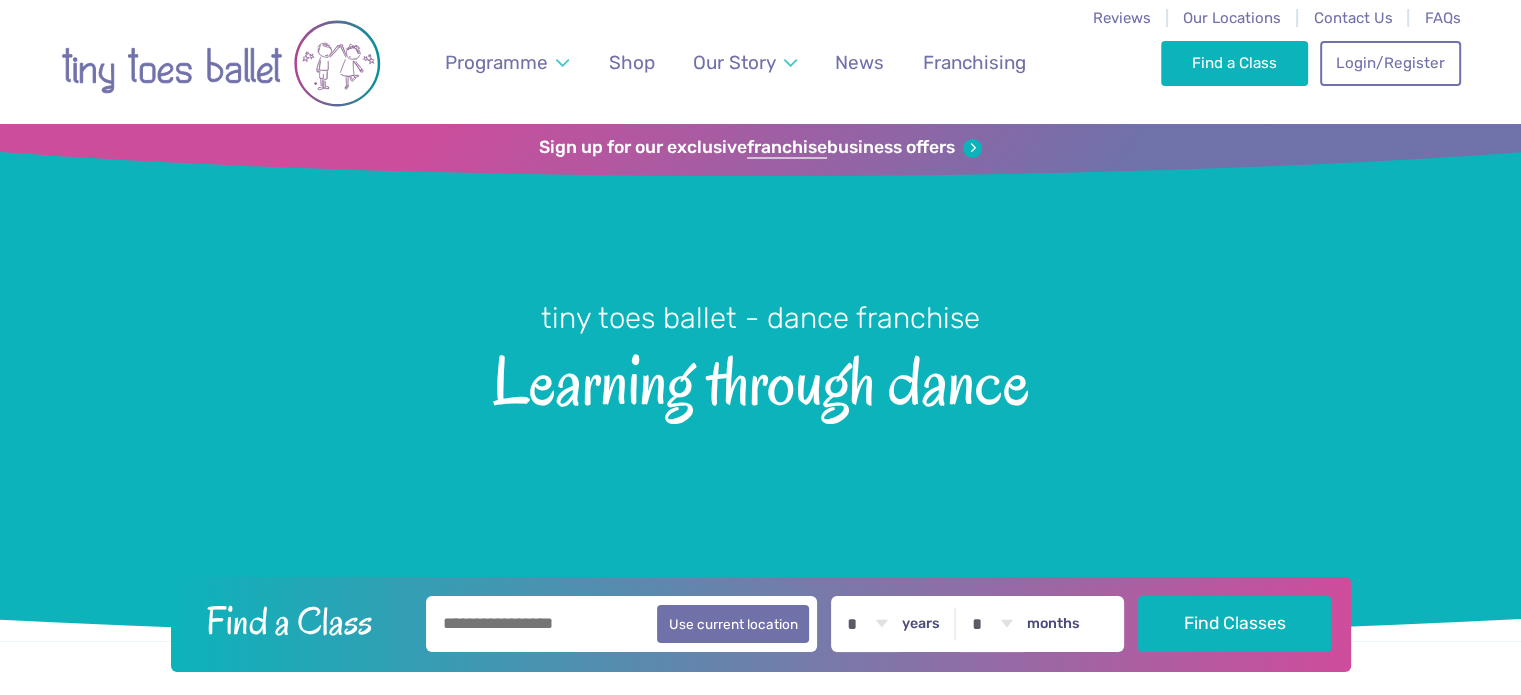 click at bounding box center [221, 63] 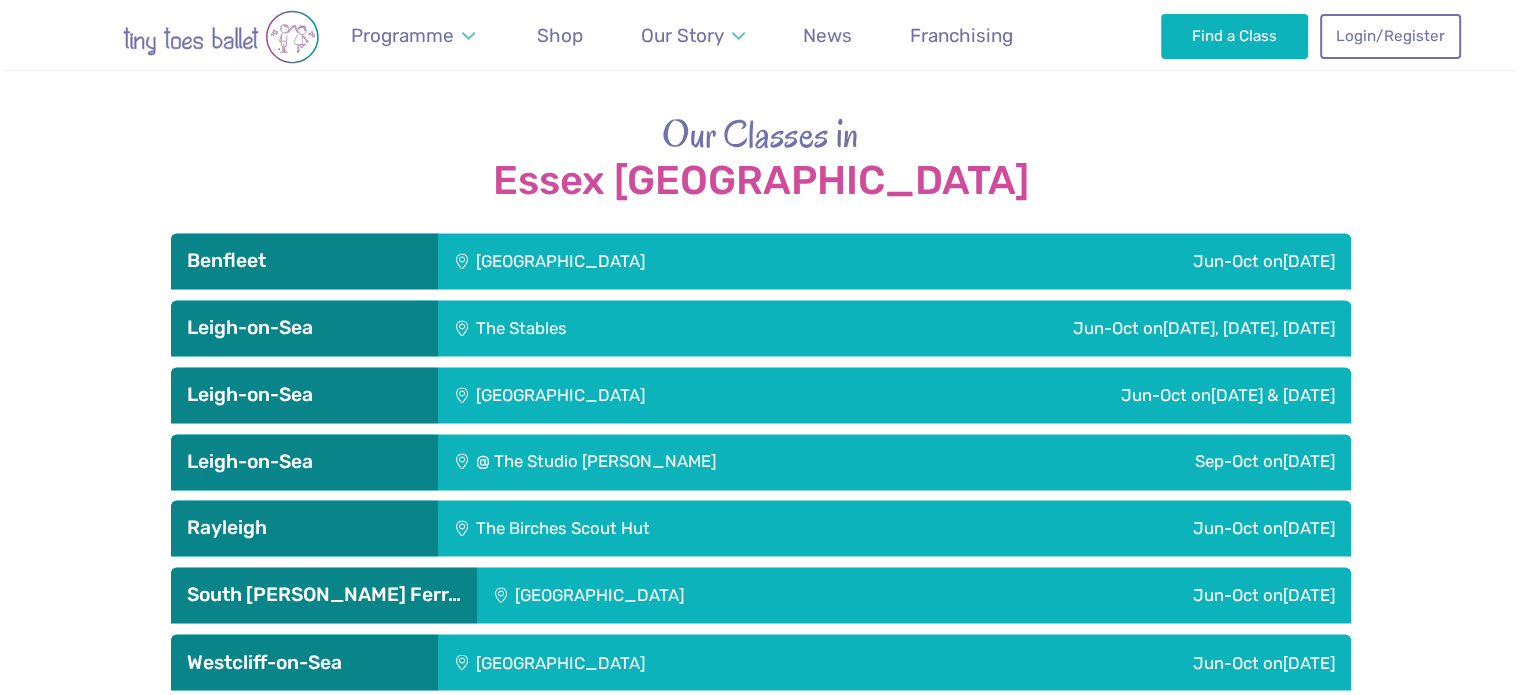 scroll, scrollTop: 3188, scrollLeft: 0, axis: vertical 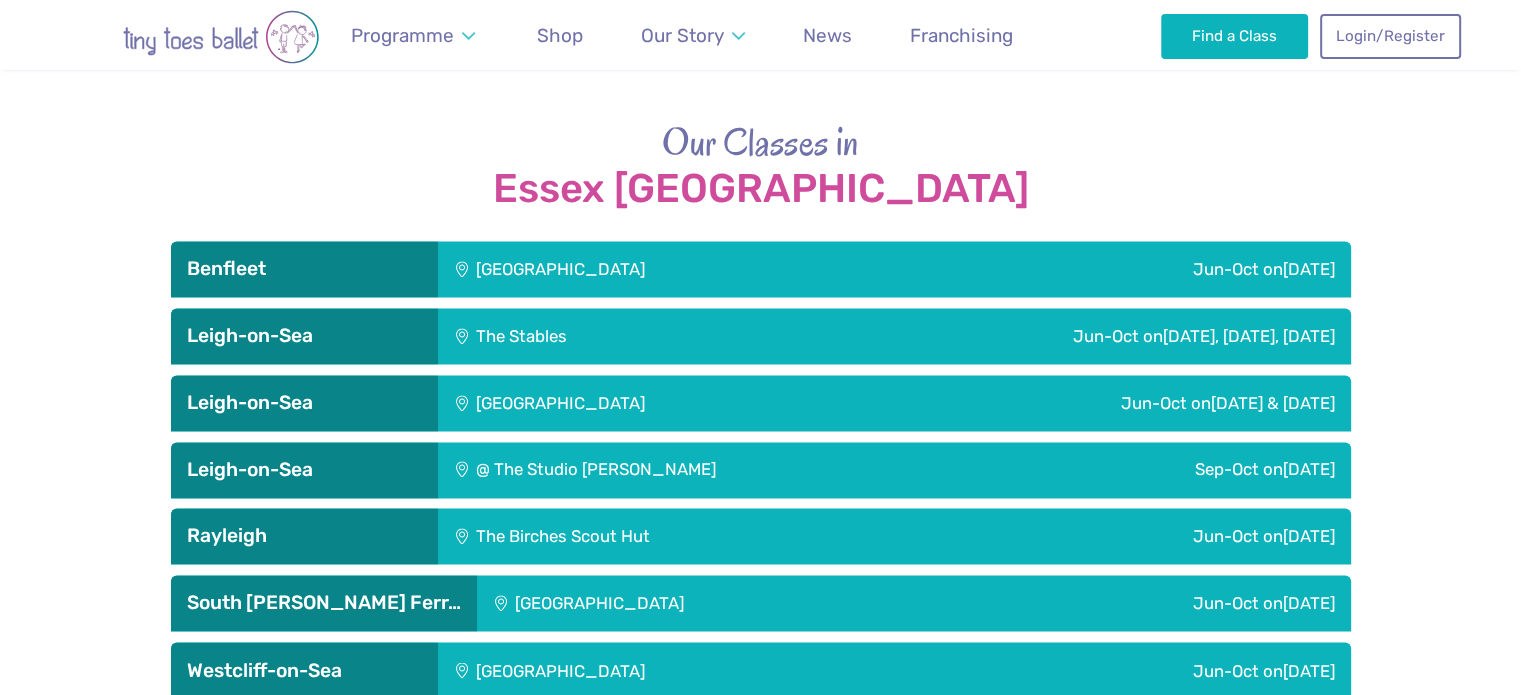 click on "Reviews Our Locations Contact Us FAQs
Programme Weekly Classes Inclusive  Dance Classes Parties Nursery & Schools Intergenerational Sessions - Shop Our Story Founder Teachers - News Franchising
Find a Class
Login/Register 0
Welcome
Find a Class
Login/Register
Home Programme Weekly Classes Parties Nursery & Schools Intergenerational Sessions - Shop Our Story Founder Teachers - FAQs Class Locations Testimonials News & Blog Franchising Contact Us
© Tiny Toes Ballet 2021 -  Legal Links
Sign up for our exclusive  franchise   business offers
tiny toes ballet Essex Mid & South
Find a Class
Use current location
* * * * * * * * * * ** ** **
years
* * * * * * * * * * ** **" at bounding box center (760, -316) 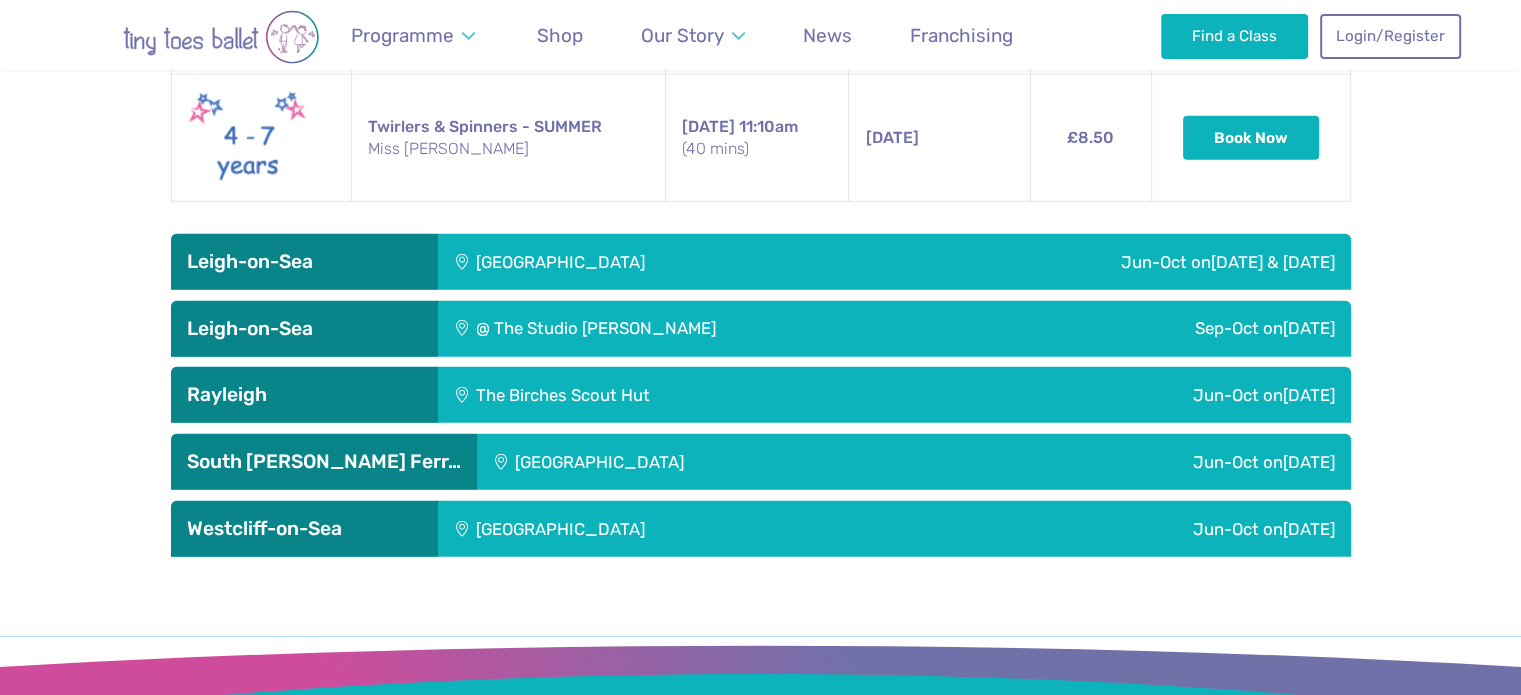scroll, scrollTop: 5559, scrollLeft: 0, axis: vertical 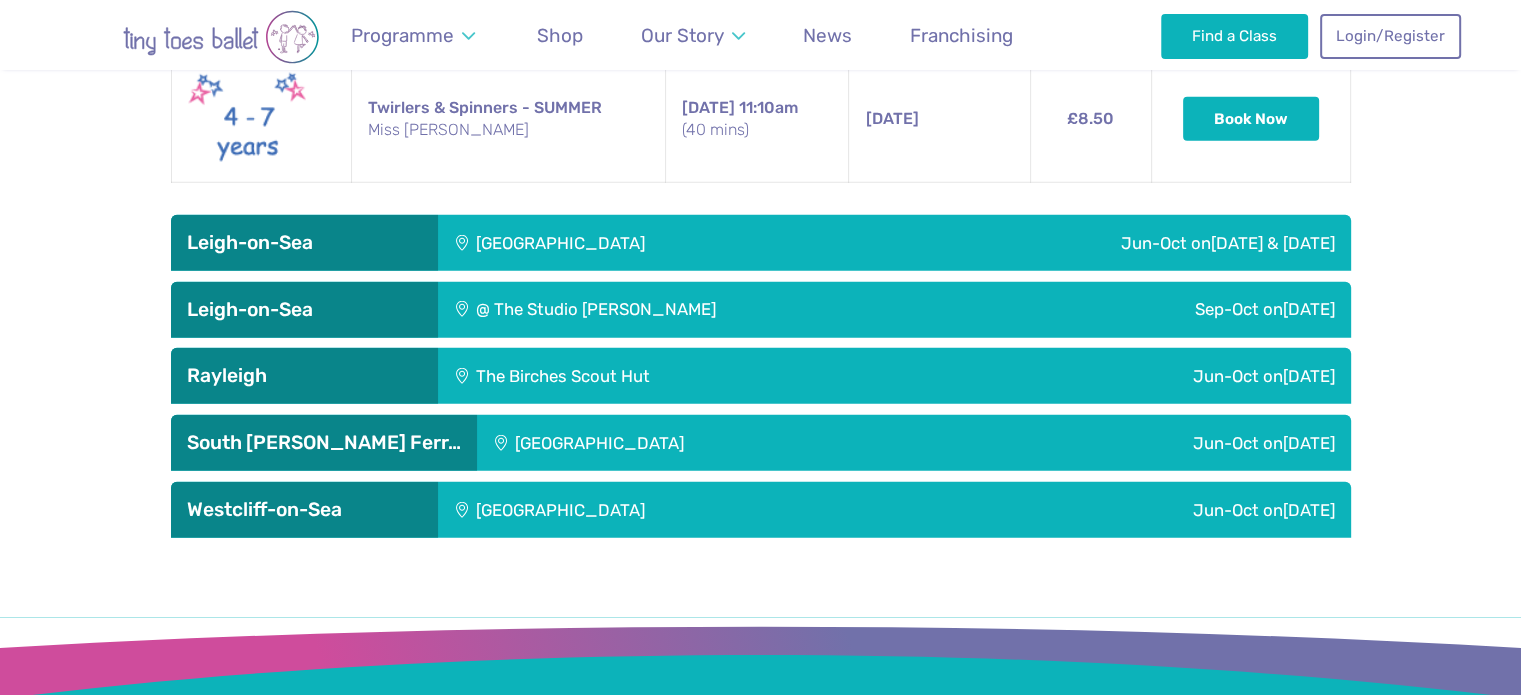 click on "Leigh-on-Sea" at bounding box center (304, 243) 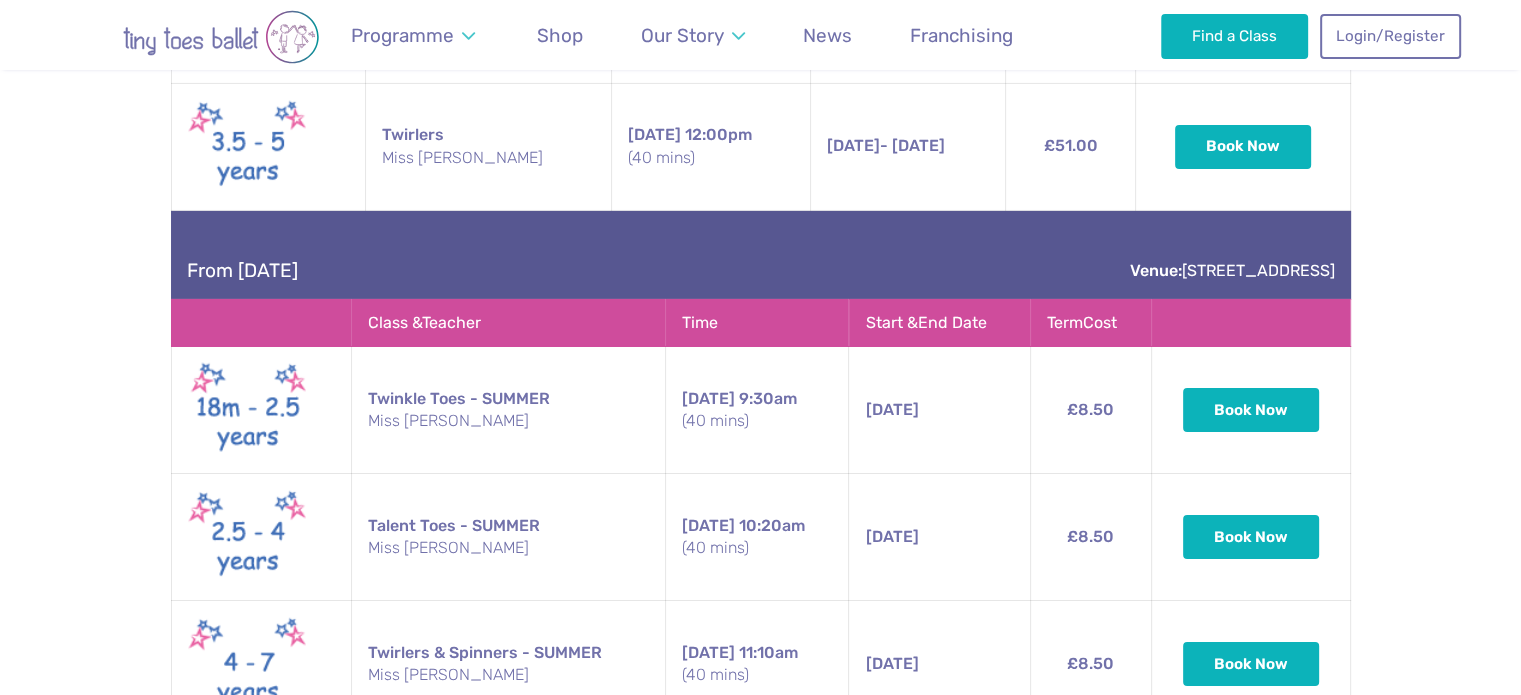 scroll, scrollTop: 6967, scrollLeft: 0, axis: vertical 